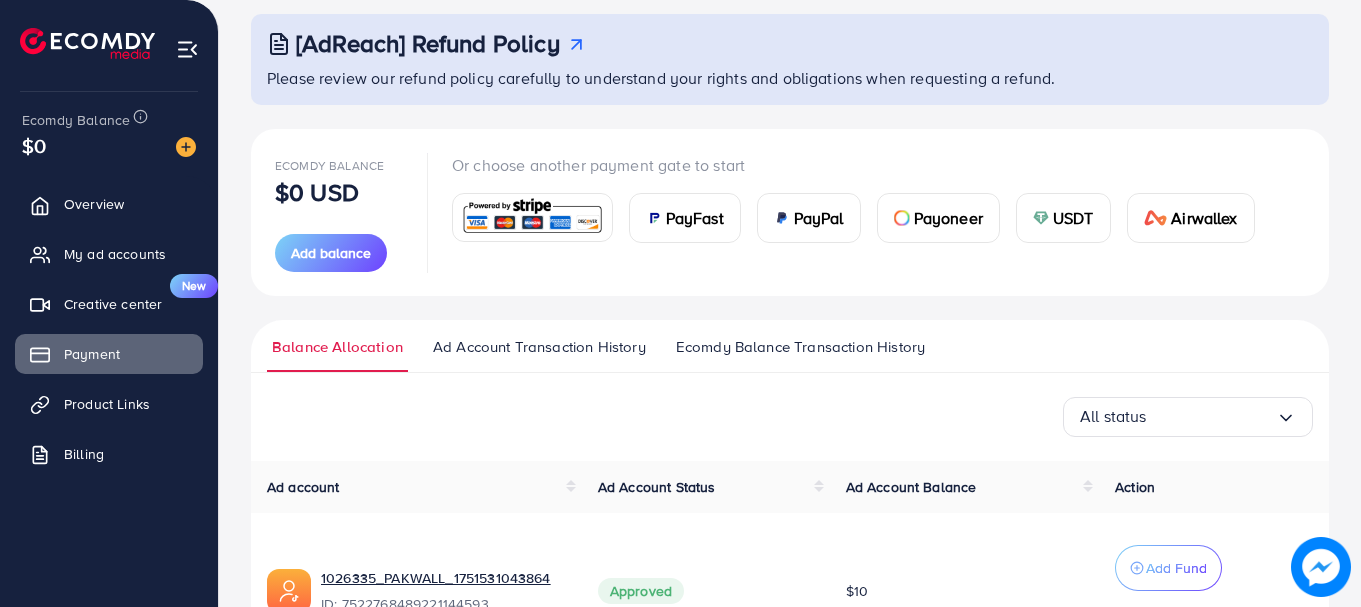 scroll, scrollTop: 200, scrollLeft: 0, axis: vertical 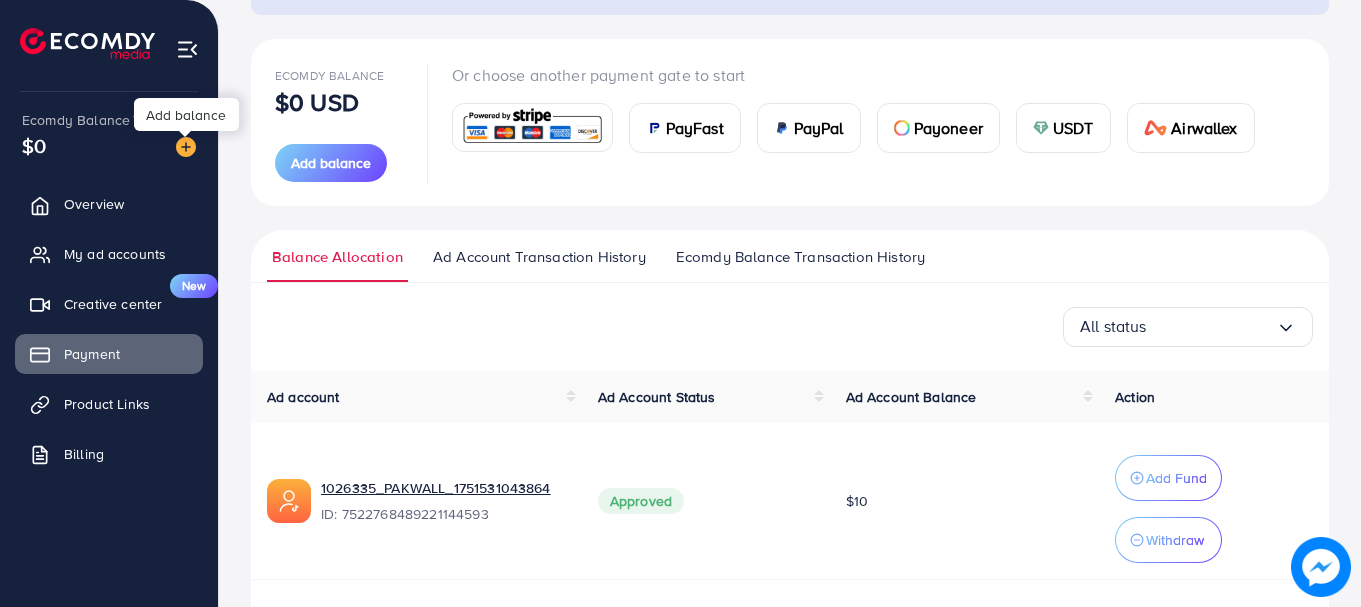 click at bounding box center [186, 147] 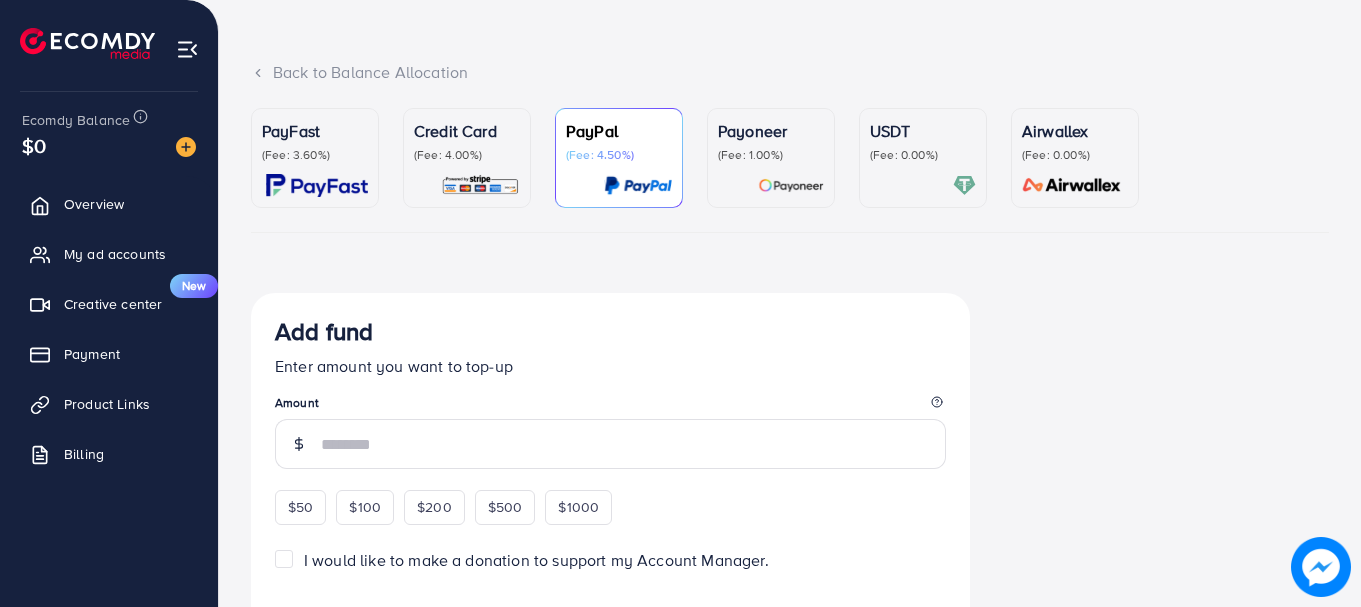 scroll, scrollTop: 100, scrollLeft: 0, axis: vertical 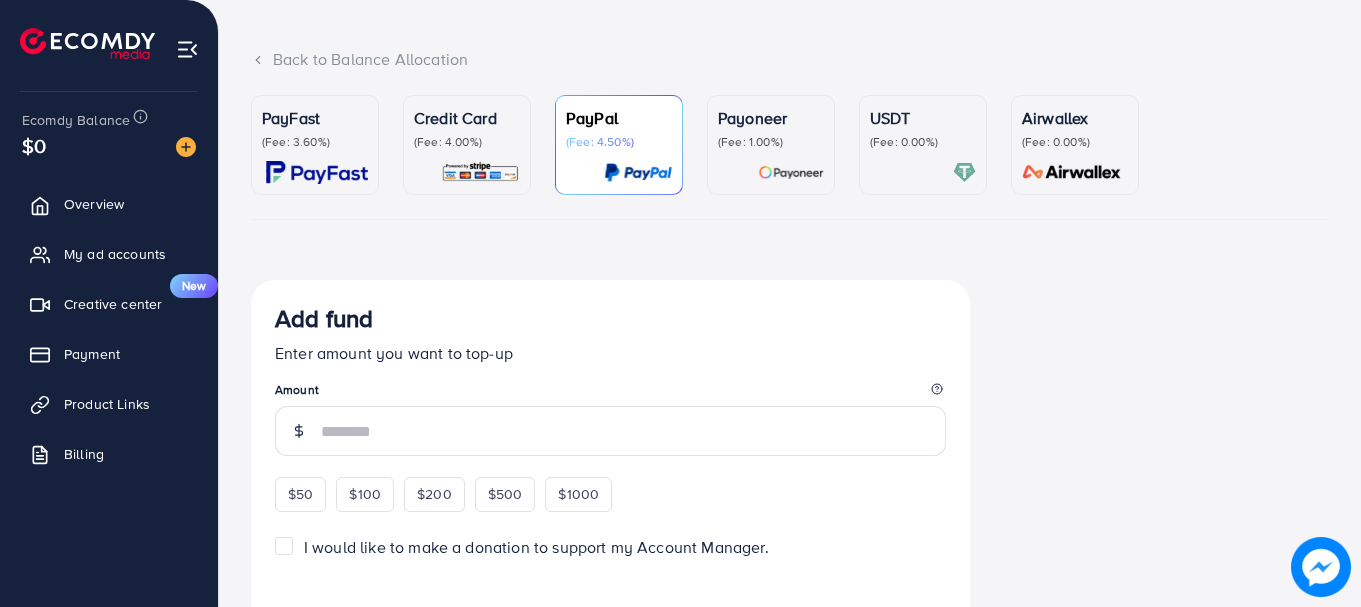 click on "PayFast   (Fee: 3.60%)" at bounding box center [315, 145] 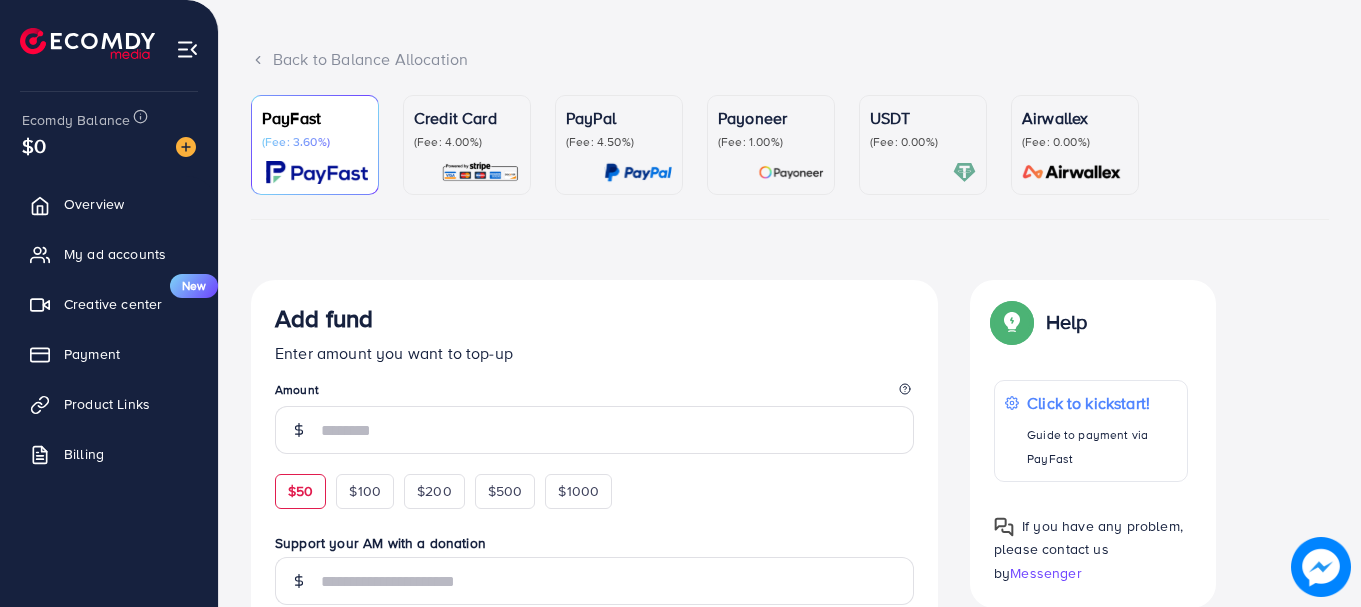 click on "$50" at bounding box center (300, 491) 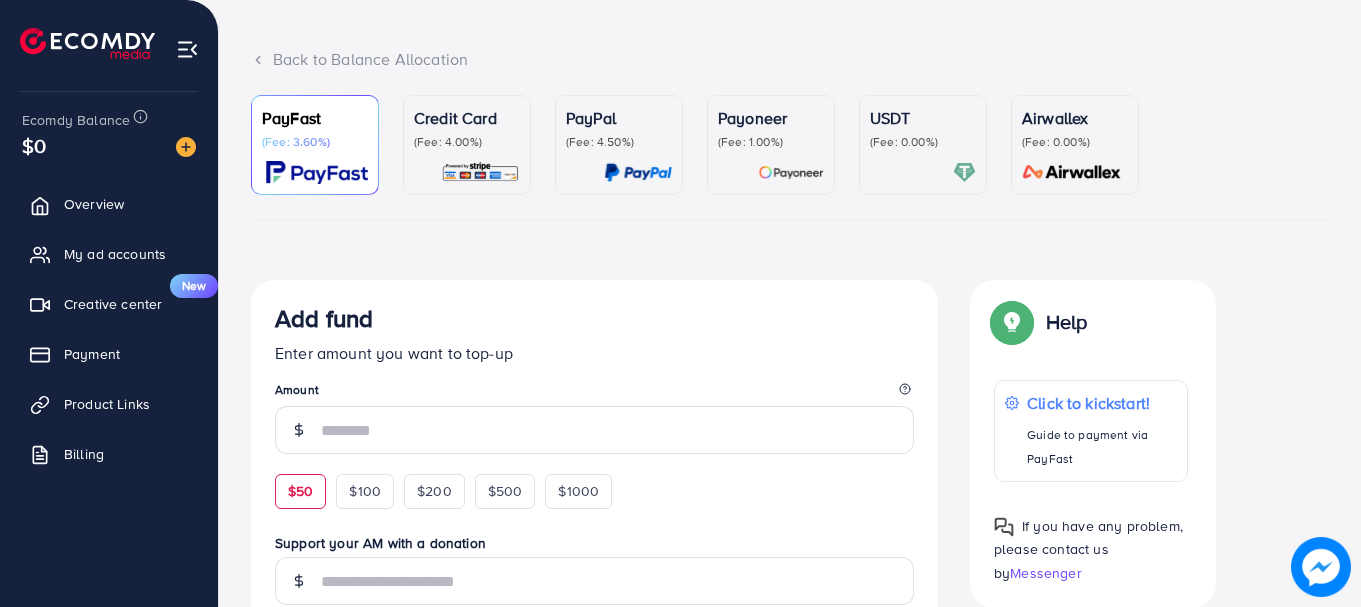type on "**" 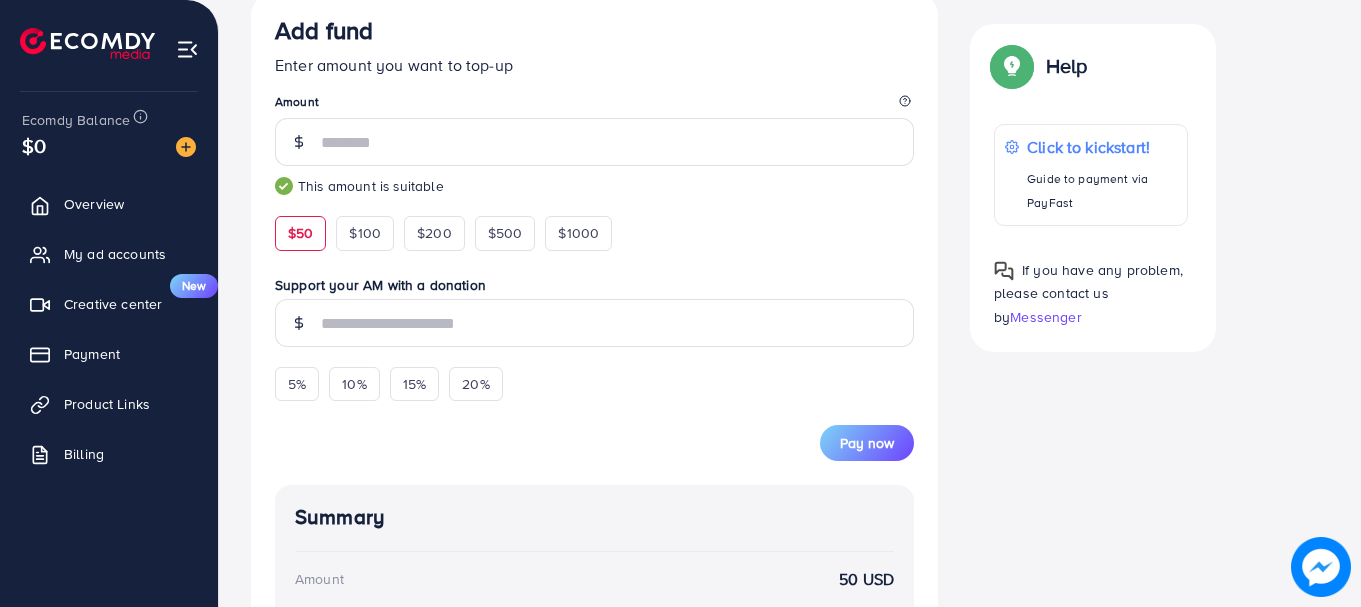 scroll, scrollTop: 400, scrollLeft: 0, axis: vertical 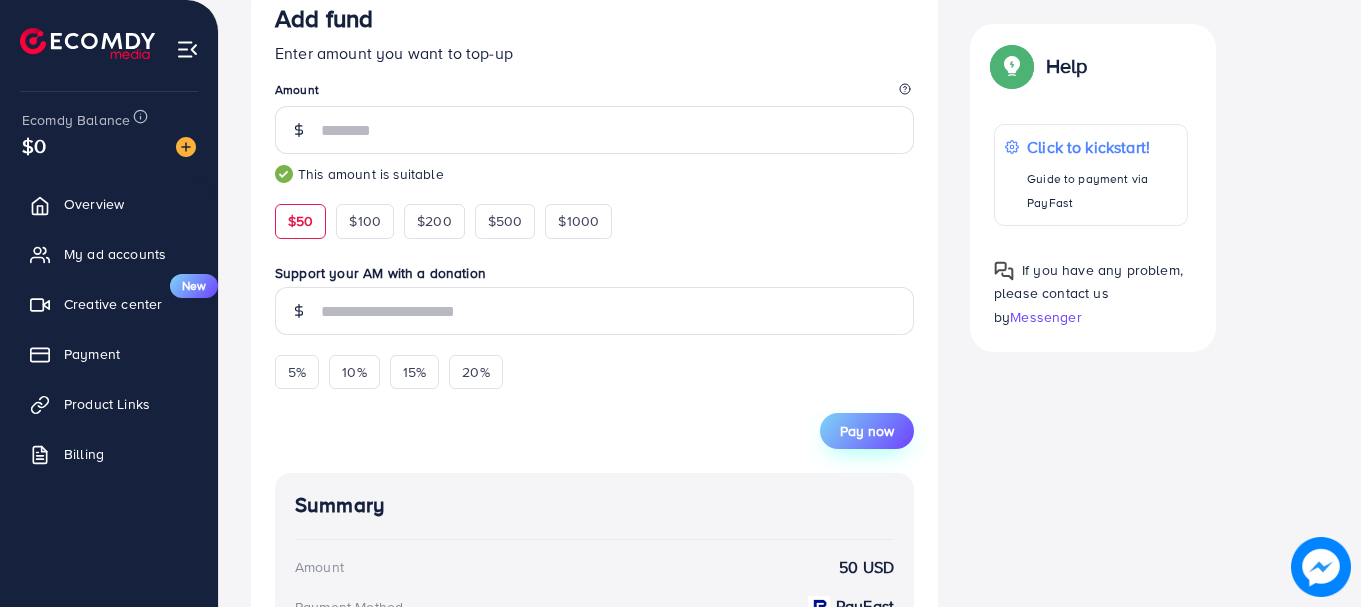 click on "Pay now" at bounding box center [867, 431] 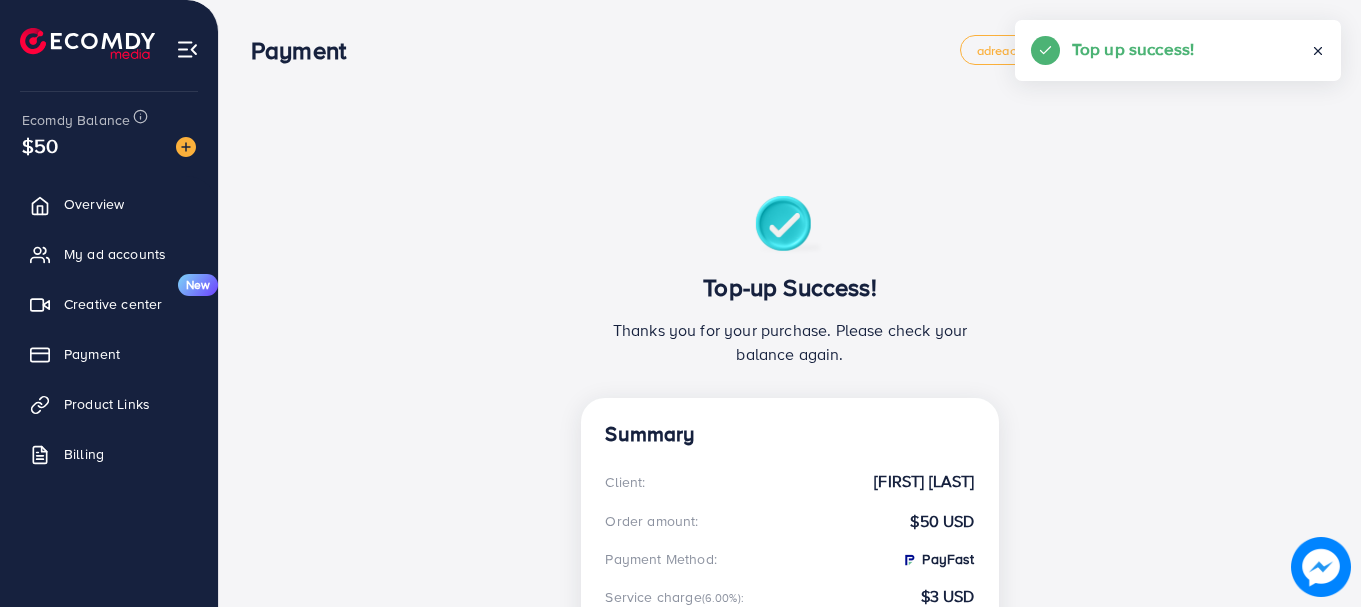 scroll, scrollTop: 0, scrollLeft: 0, axis: both 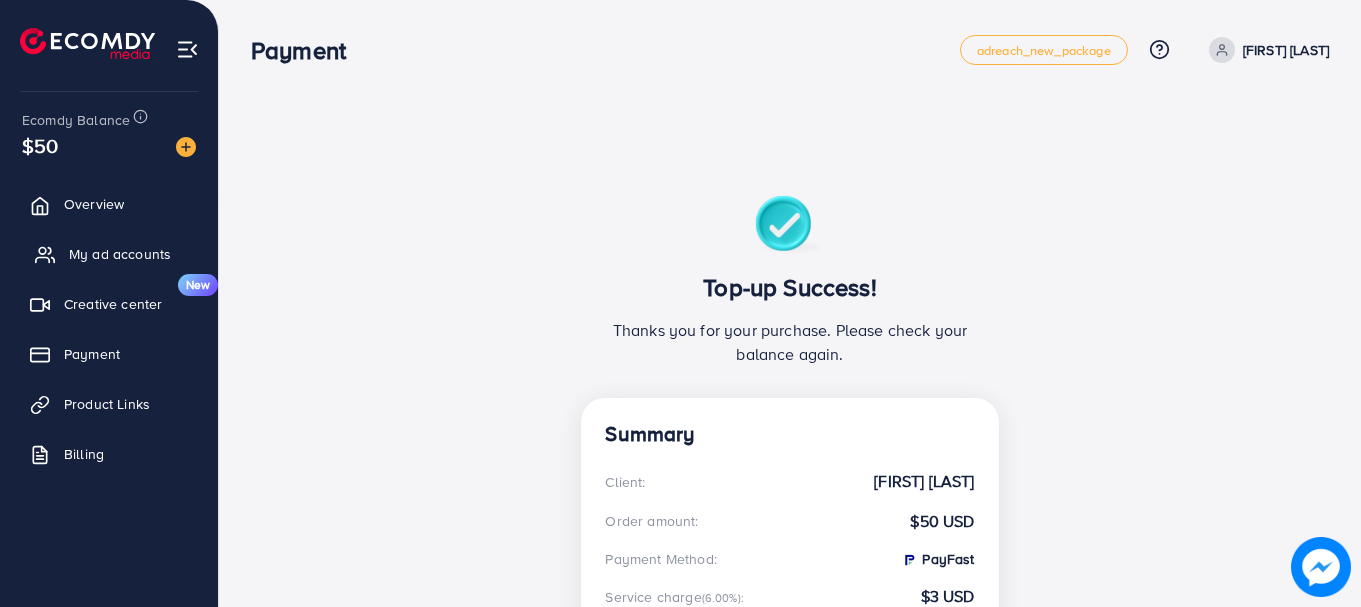 click on "My ad accounts" at bounding box center [120, 254] 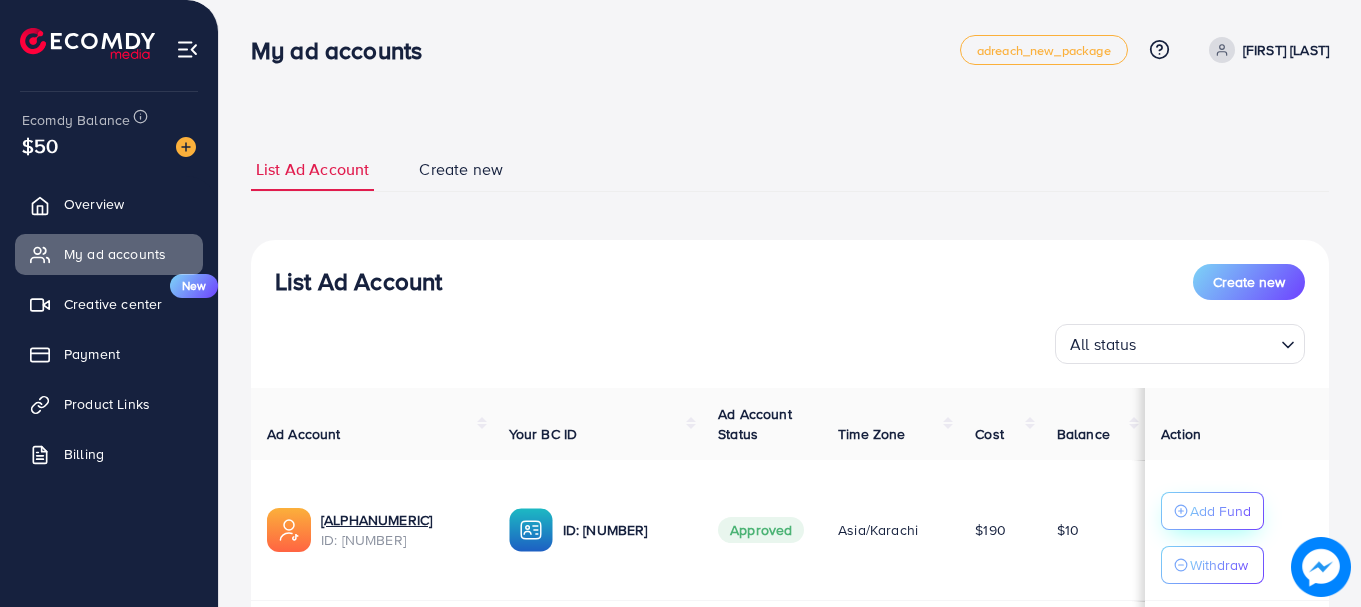 click on "Add Fund" at bounding box center [1220, 511] 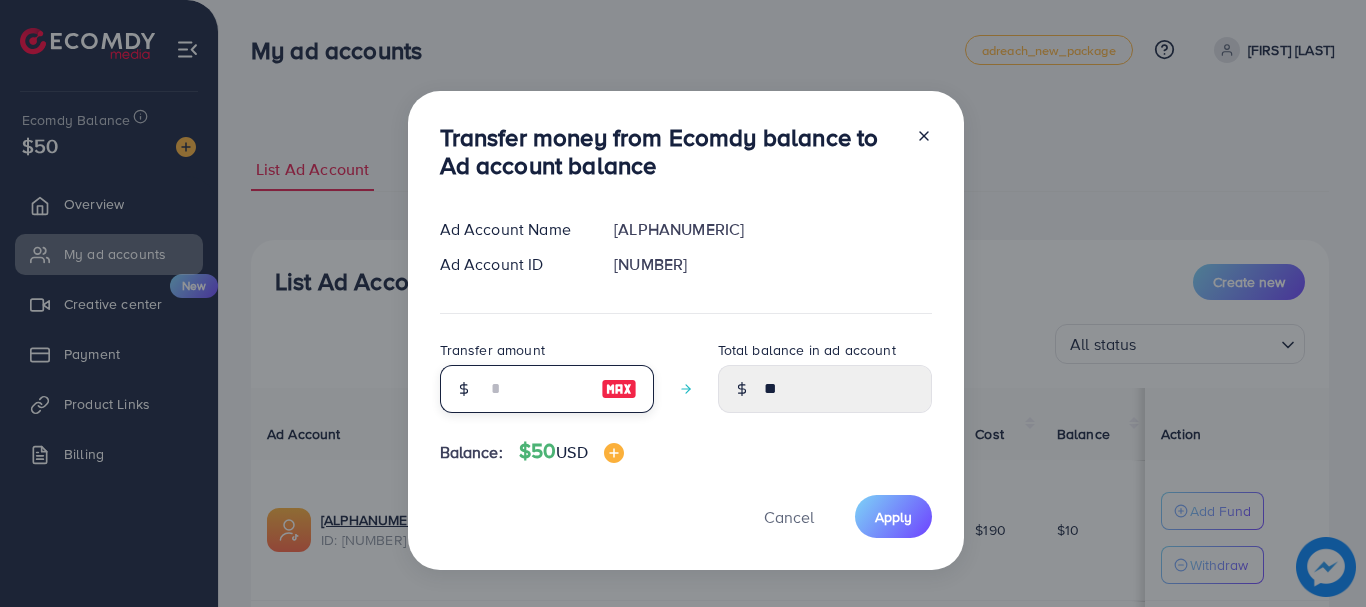 click at bounding box center [536, 389] 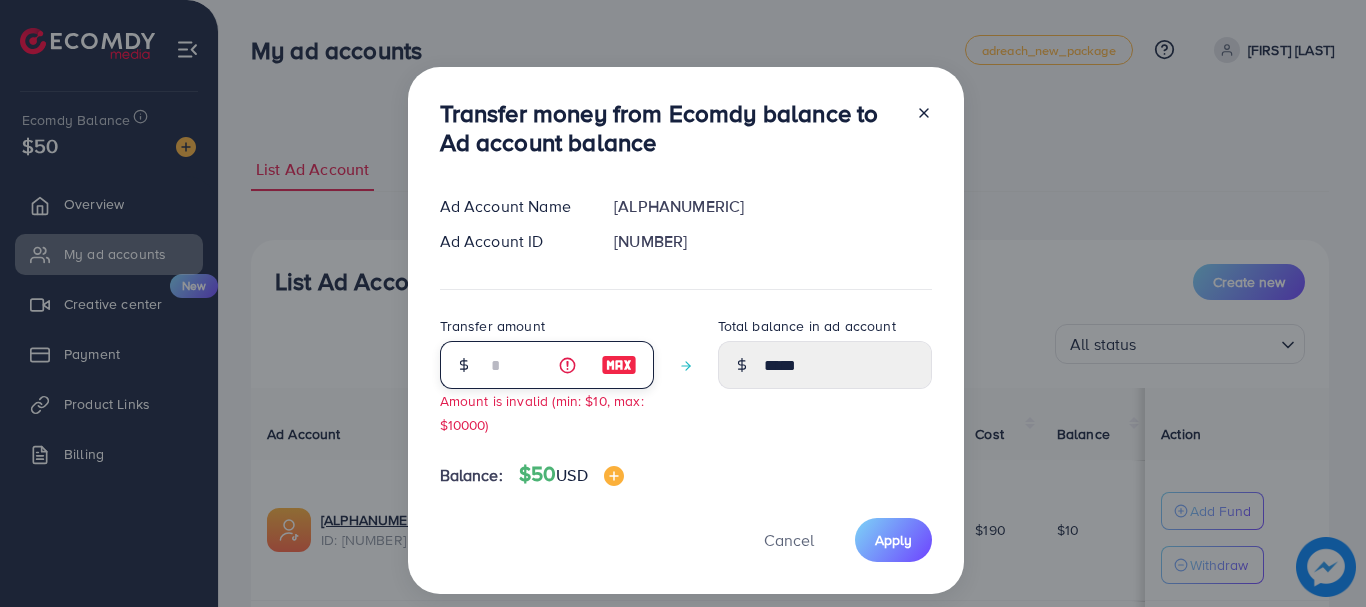 type on "**" 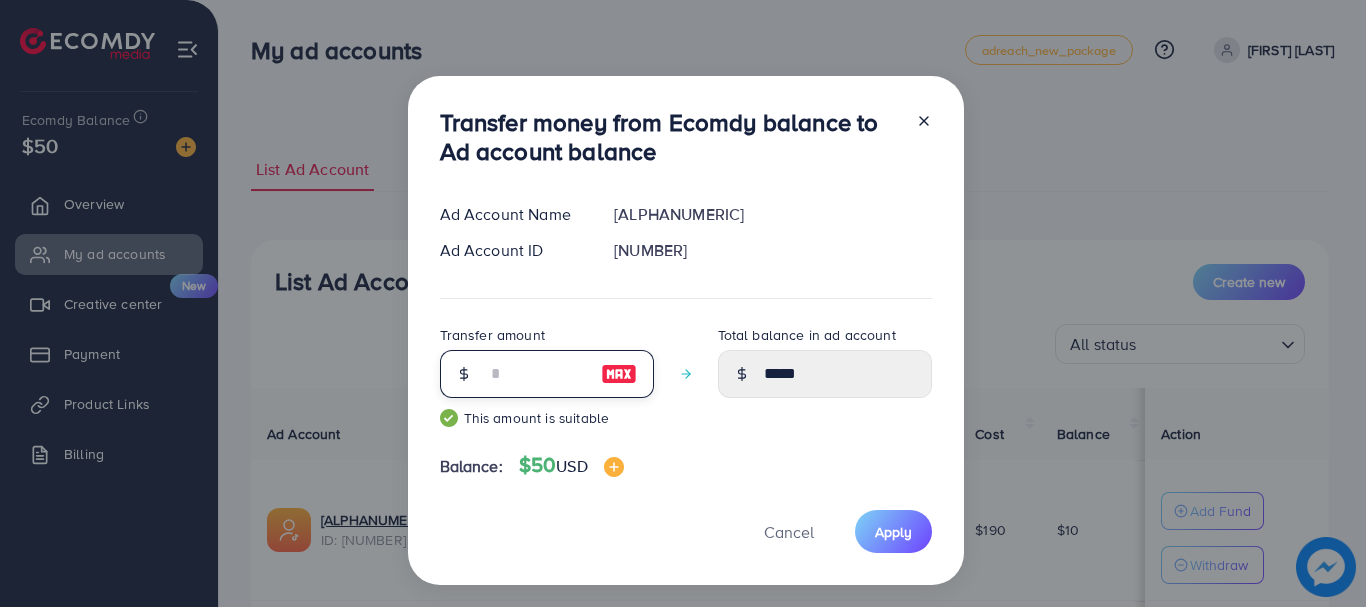 type on "*****" 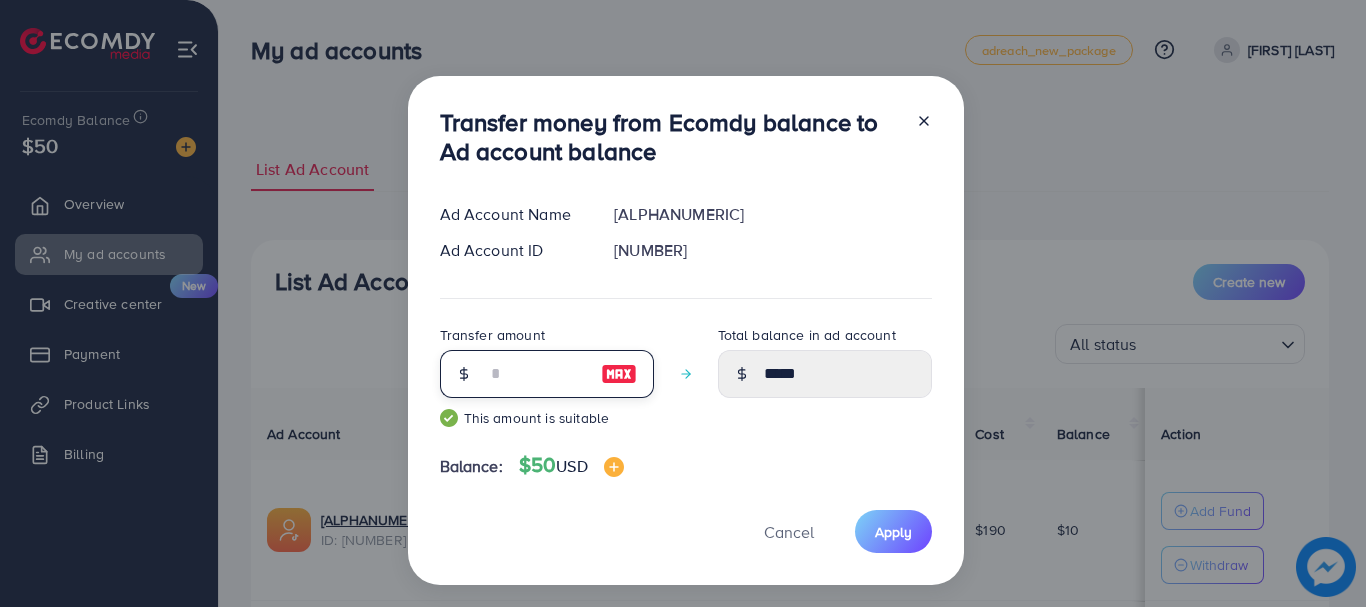 type on "**" 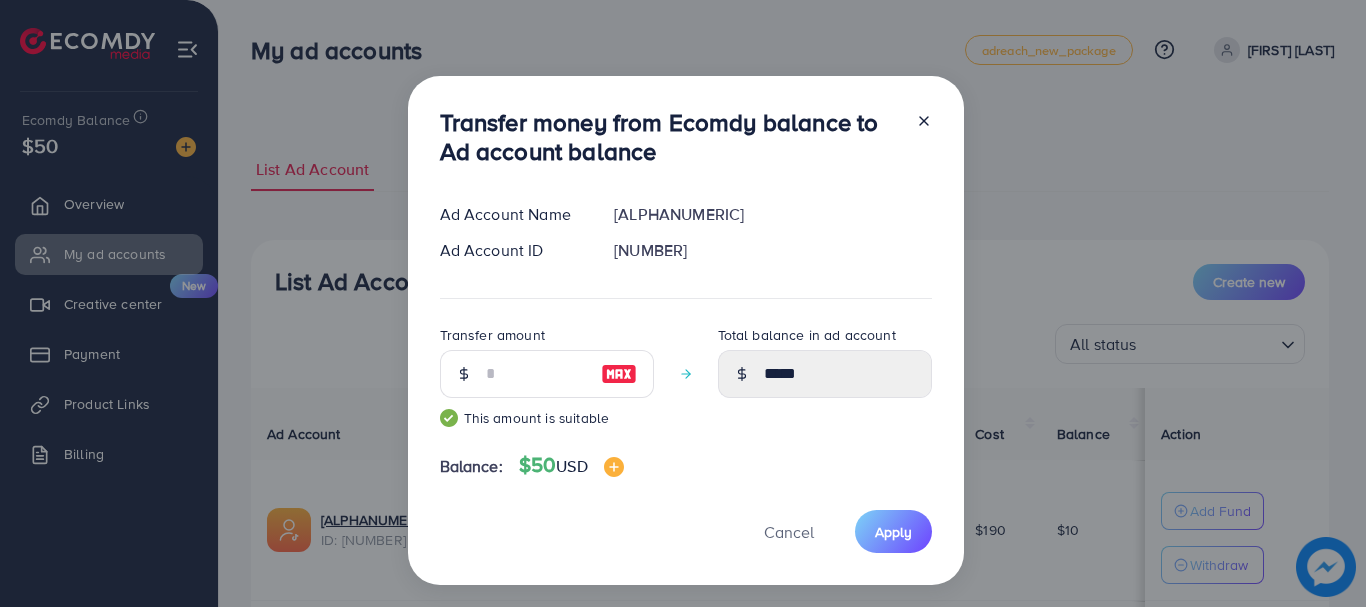 click 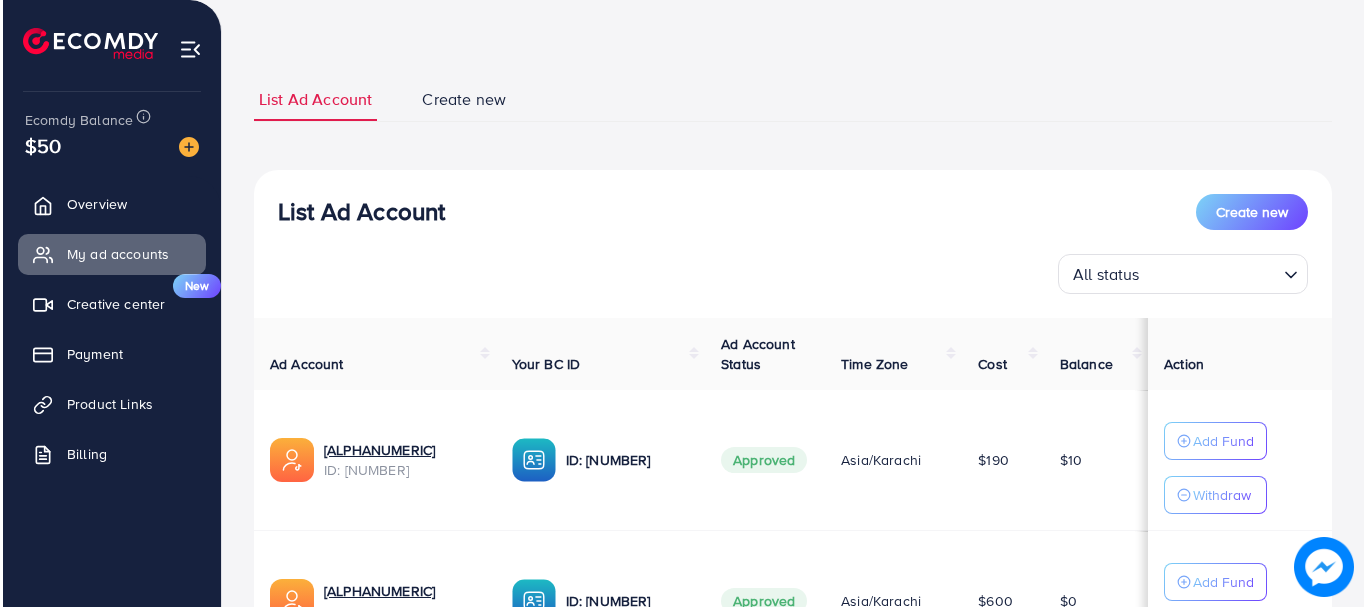 scroll, scrollTop: 0, scrollLeft: 0, axis: both 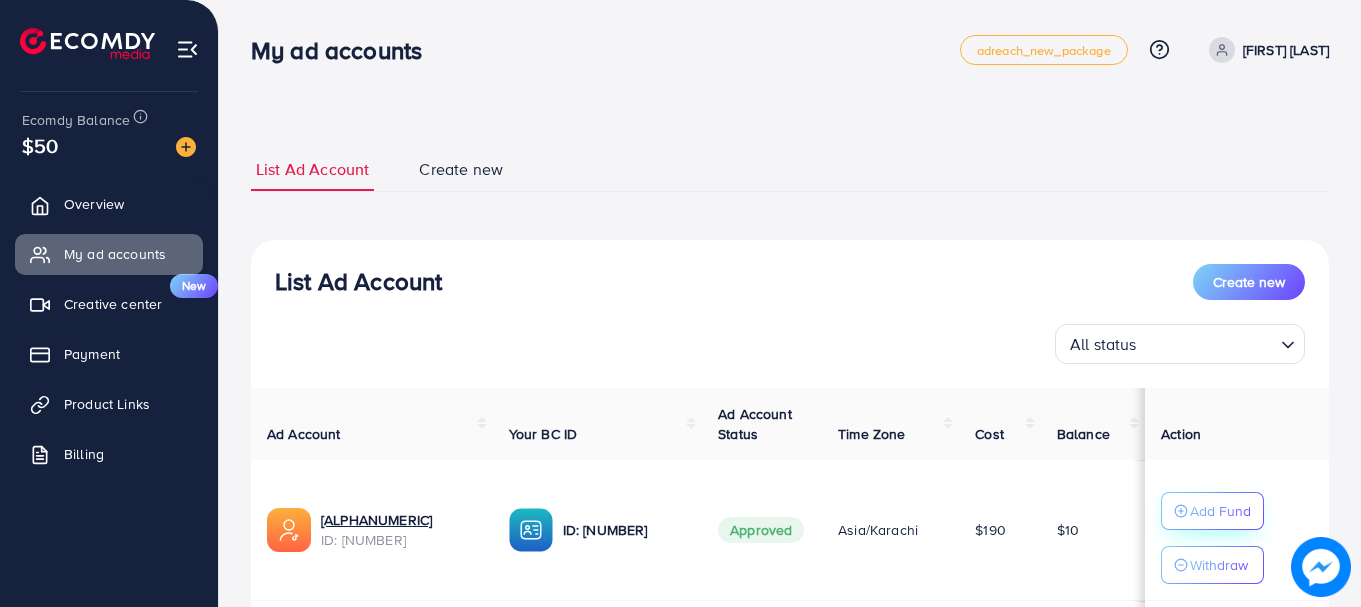 click on "Add Fund" at bounding box center [1220, 511] 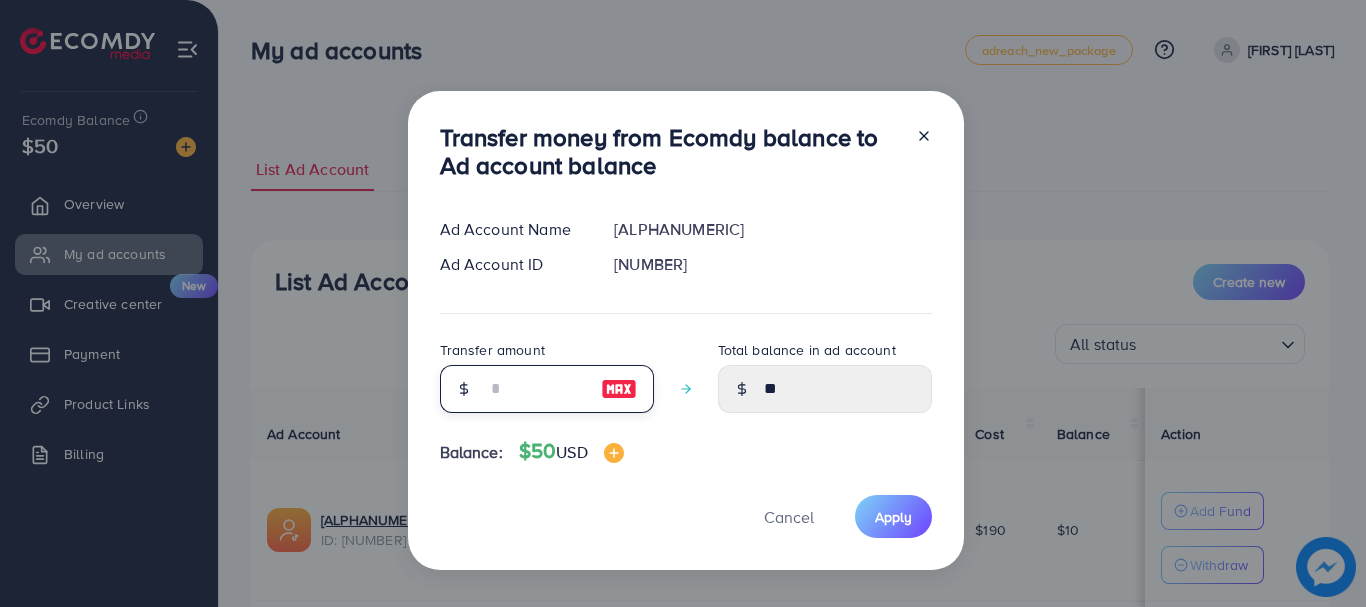 click at bounding box center [536, 389] 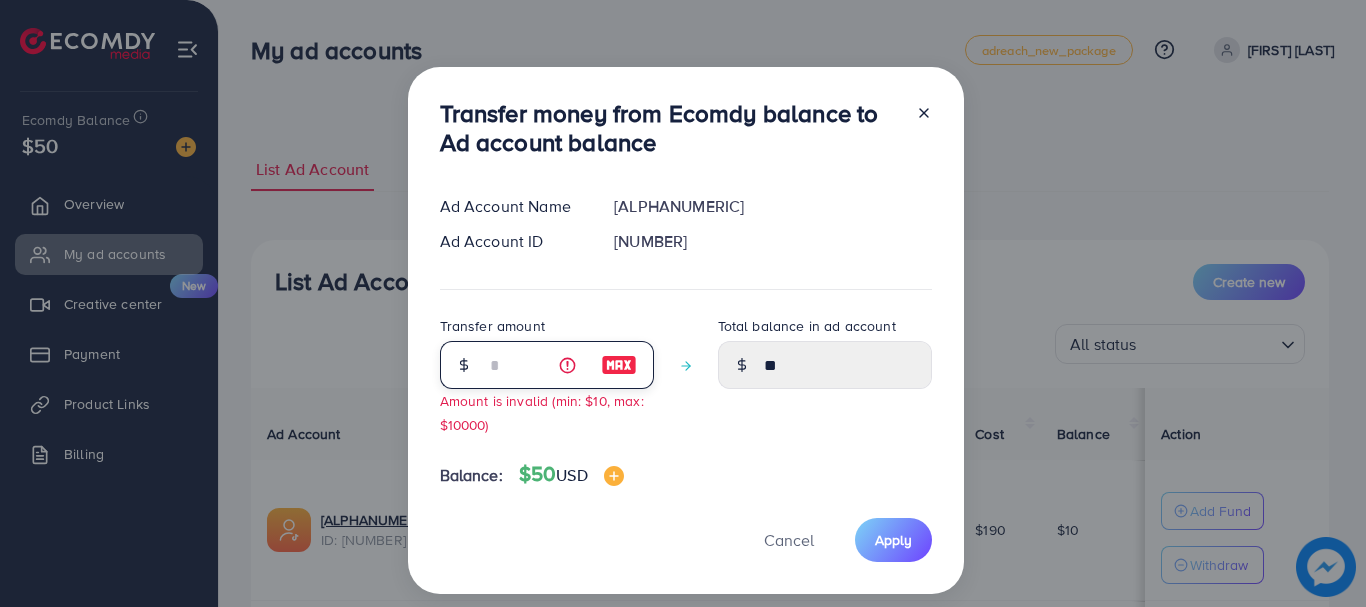 type on "**" 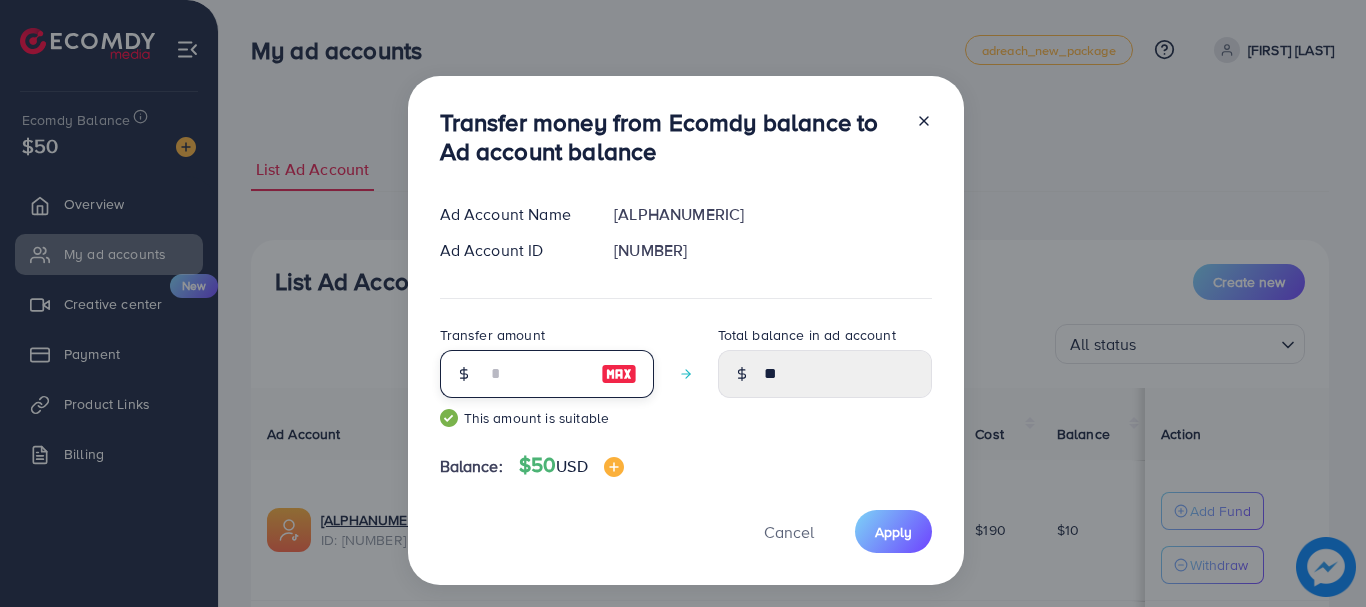 type on "*****" 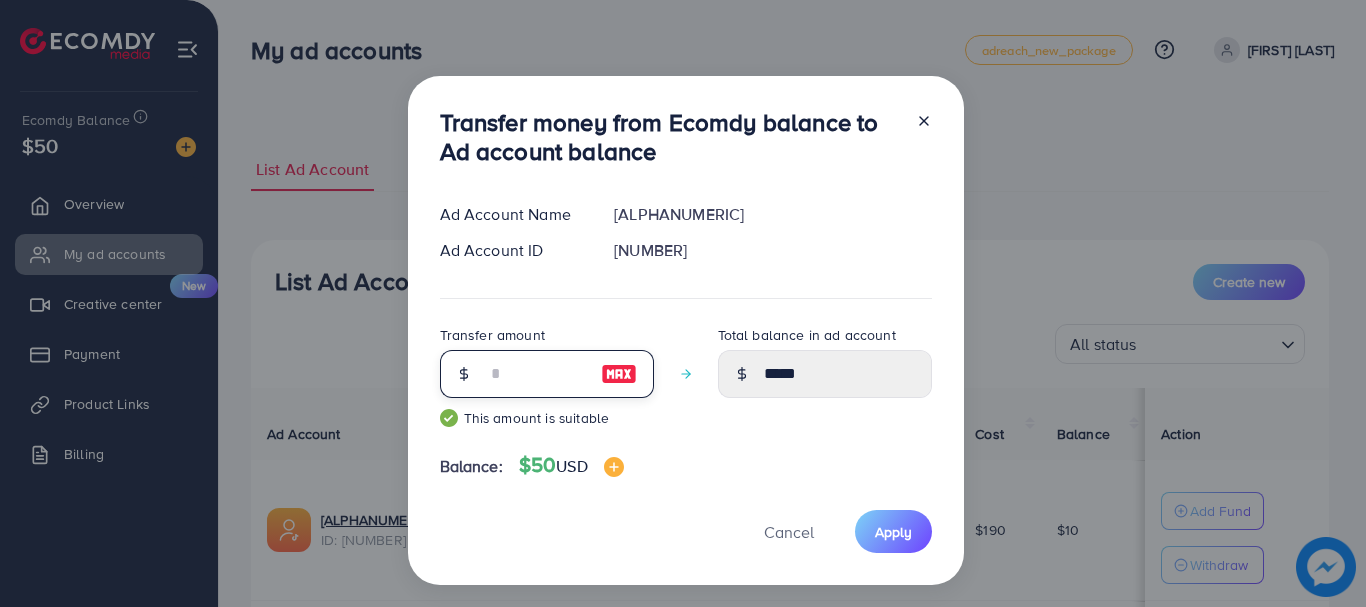 type on "**" 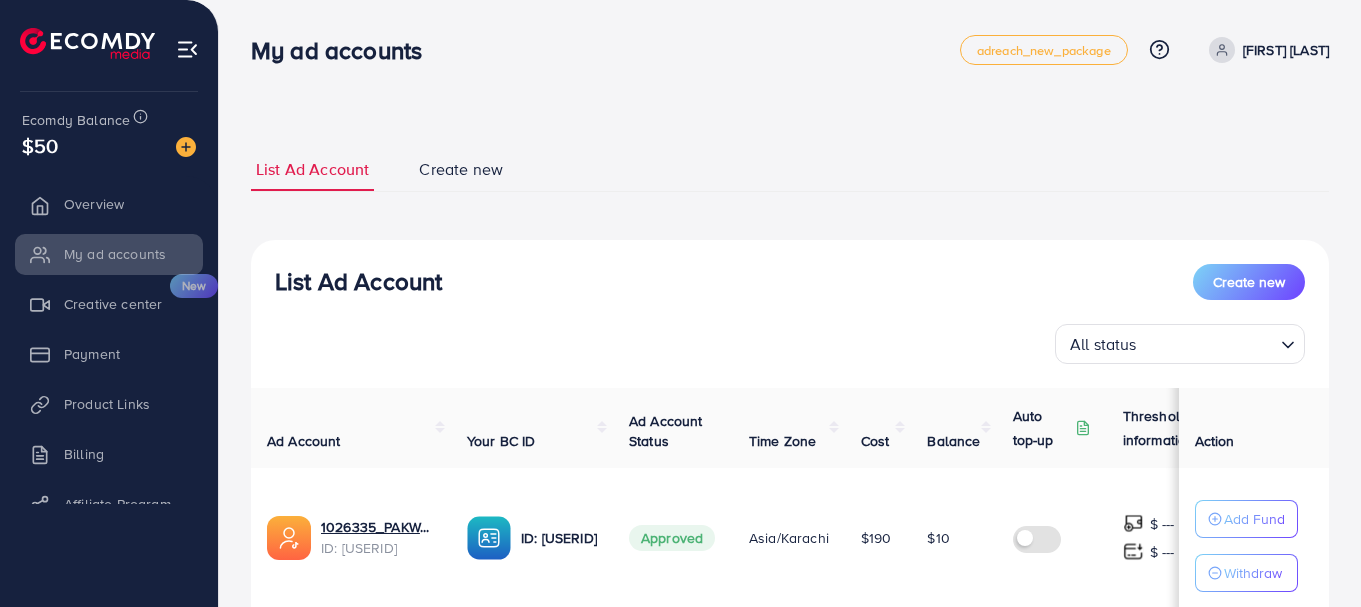 scroll, scrollTop: 0, scrollLeft: 0, axis: both 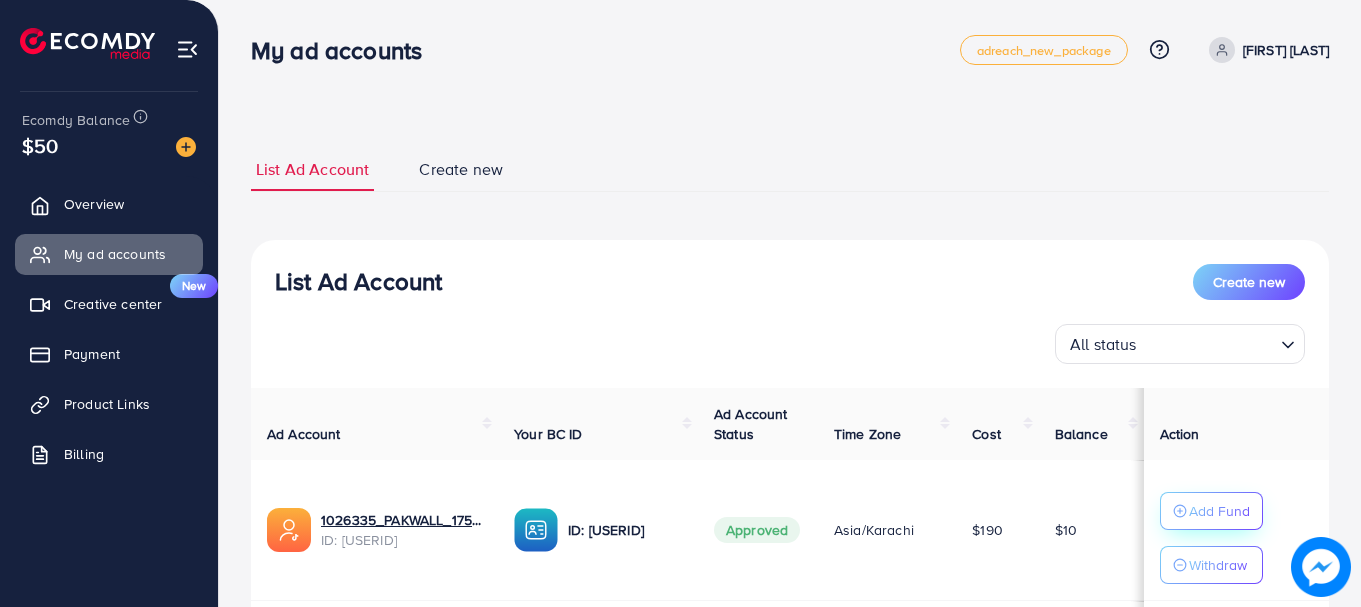 click on "Add Fund" at bounding box center (1219, 511) 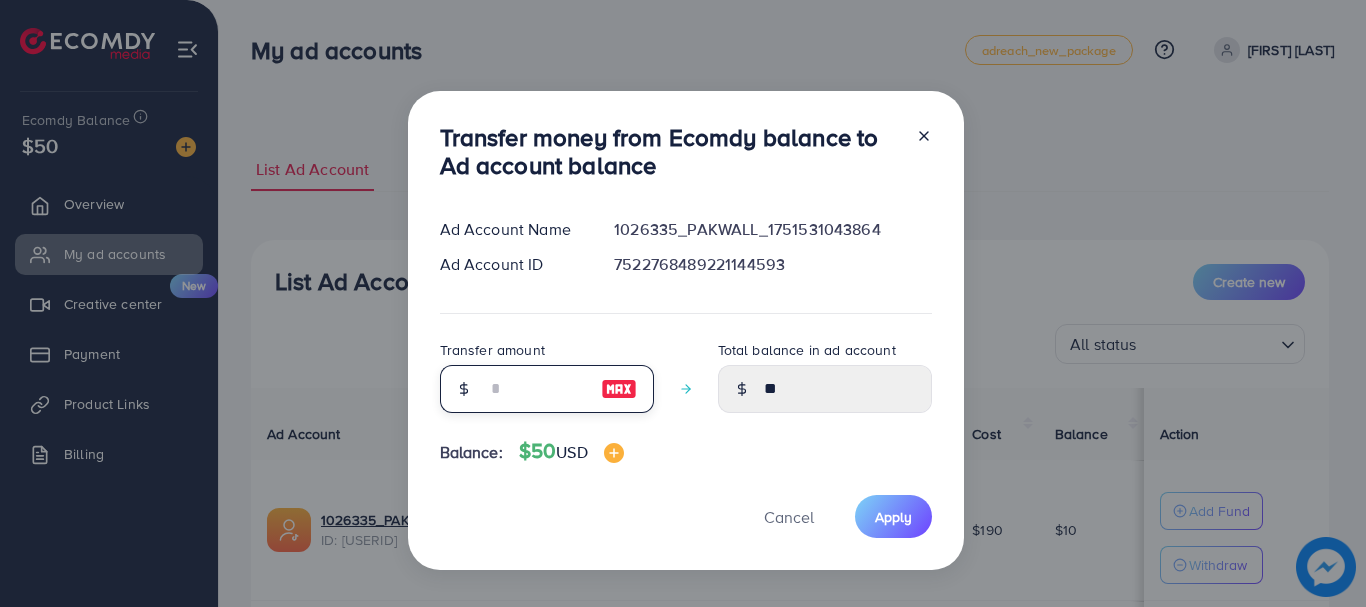 click at bounding box center [536, 389] 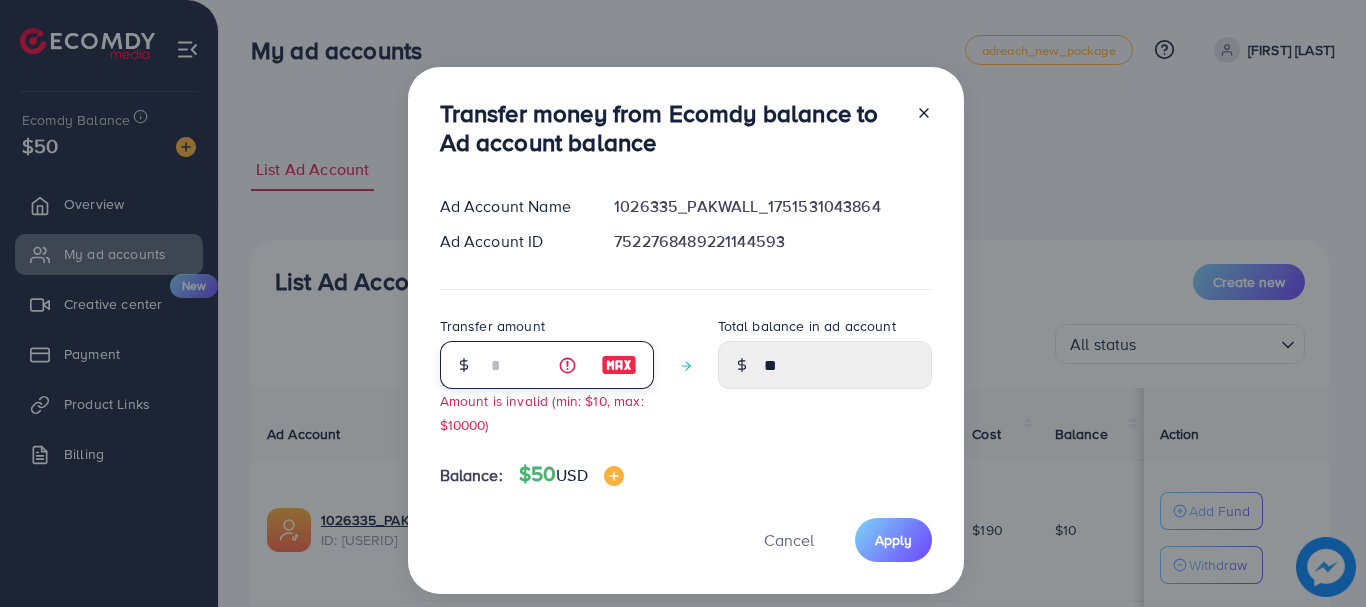 type on "*****" 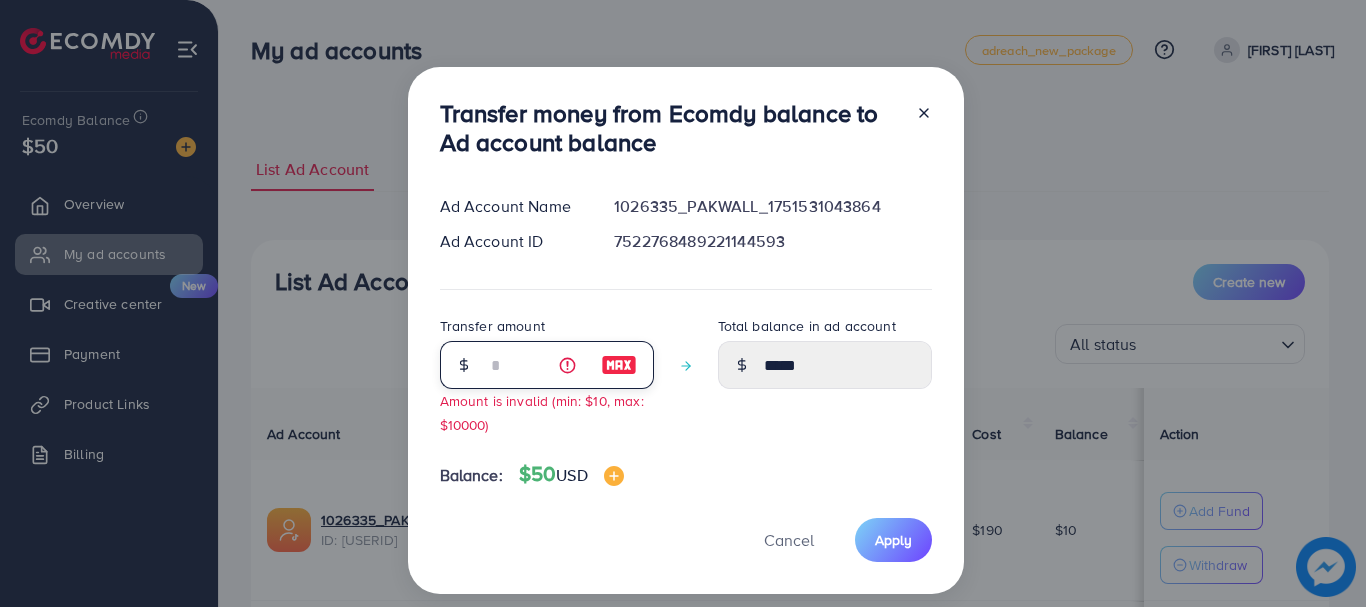 type on "**" 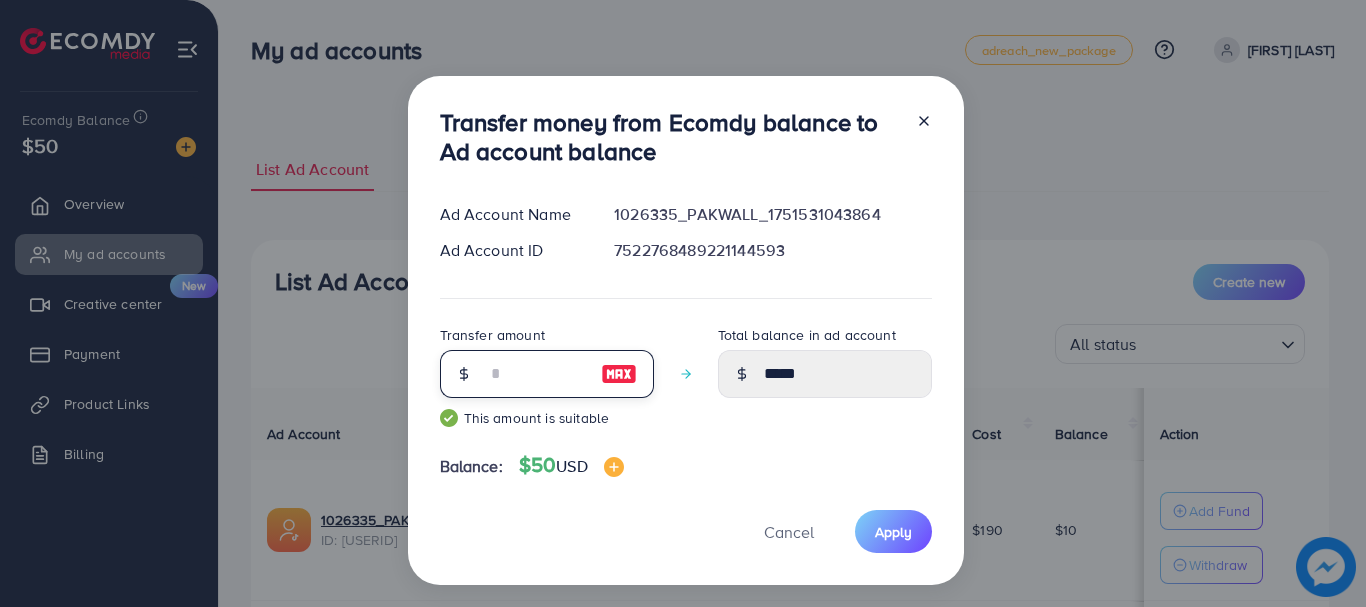 type on "*****" 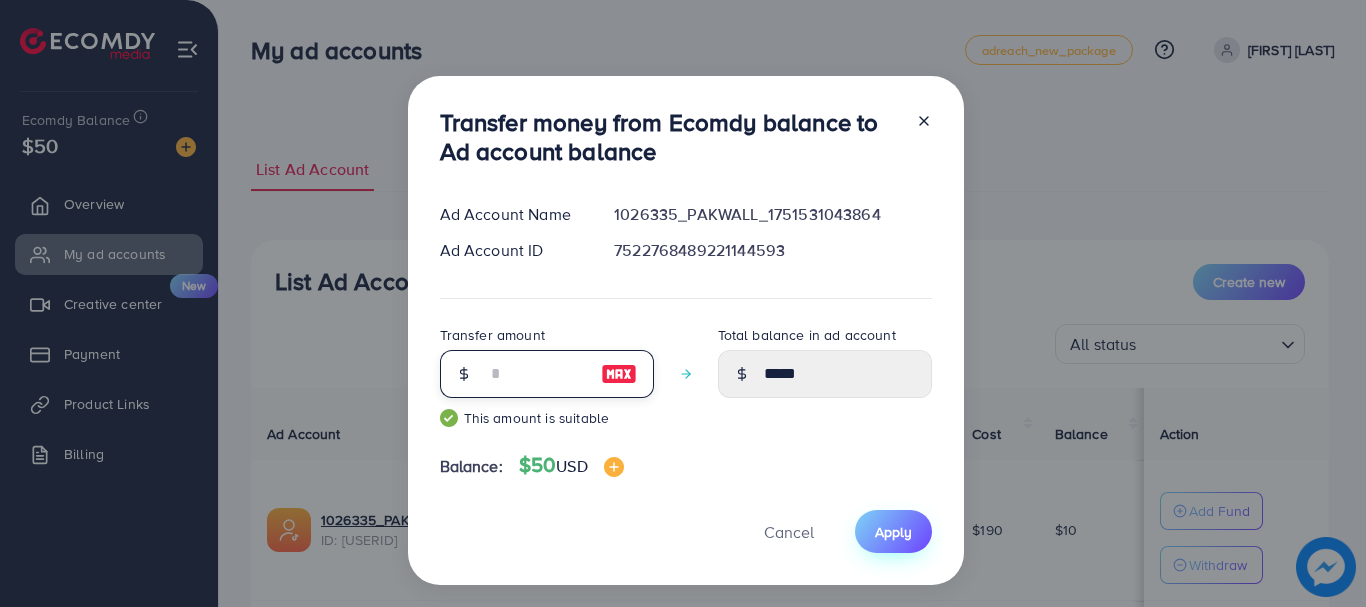 type on "**" 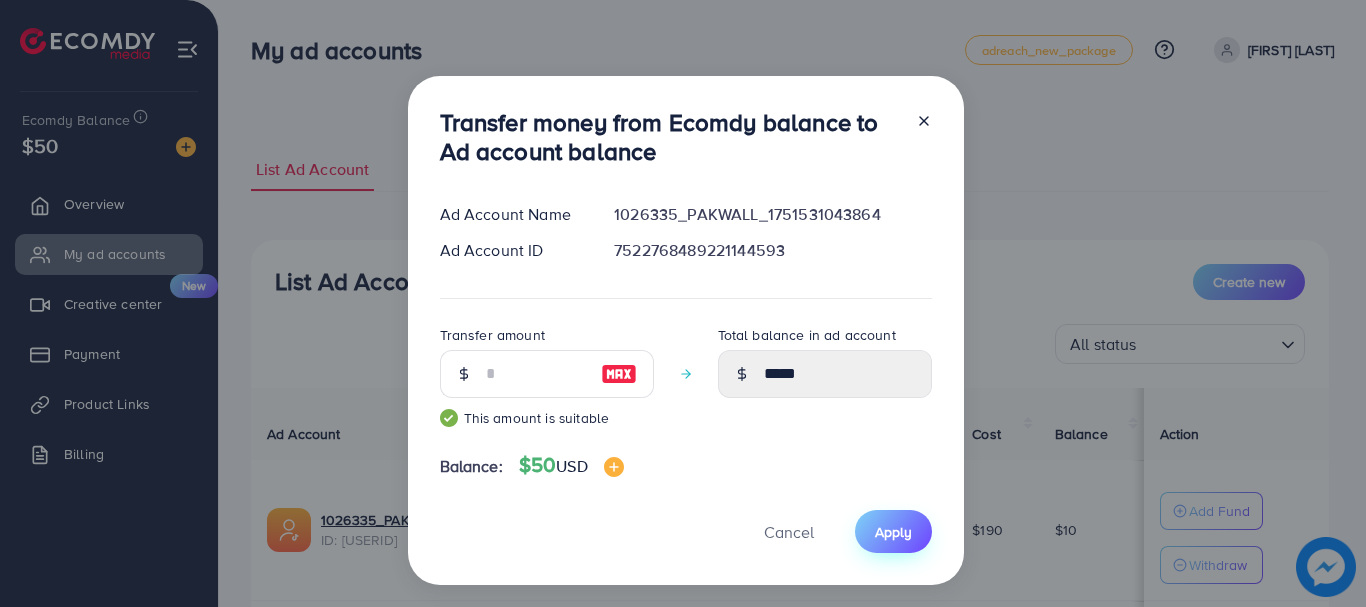 click on "Apply" at bounding box center [893, 531] 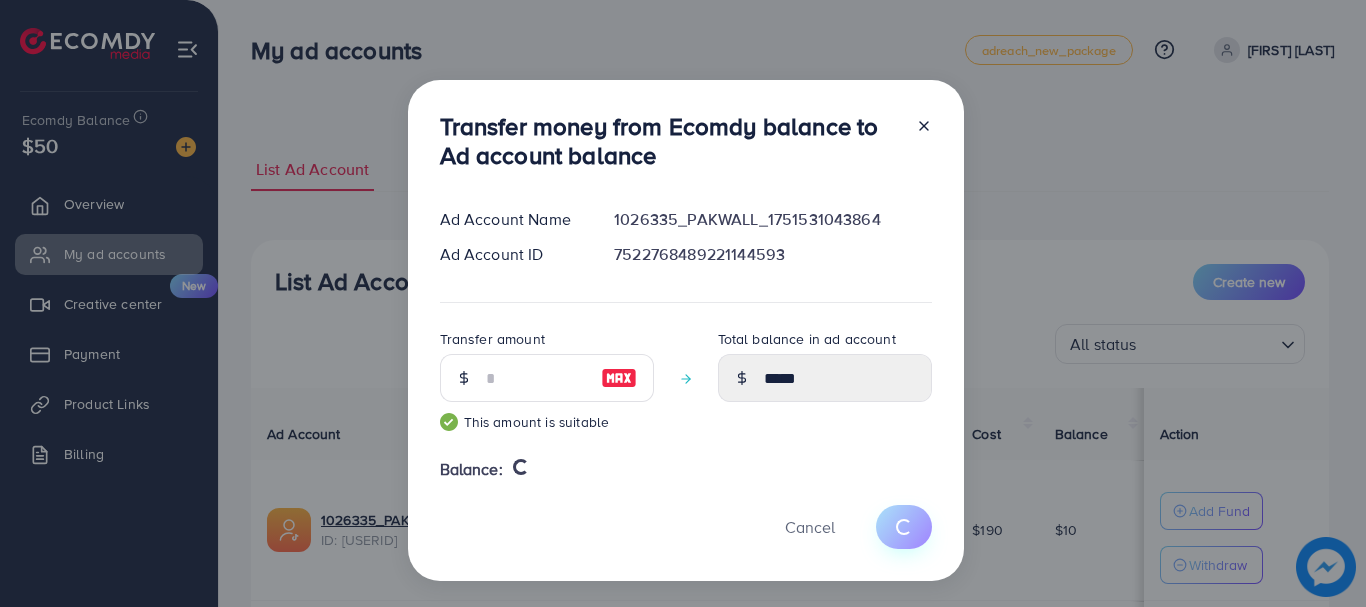 type 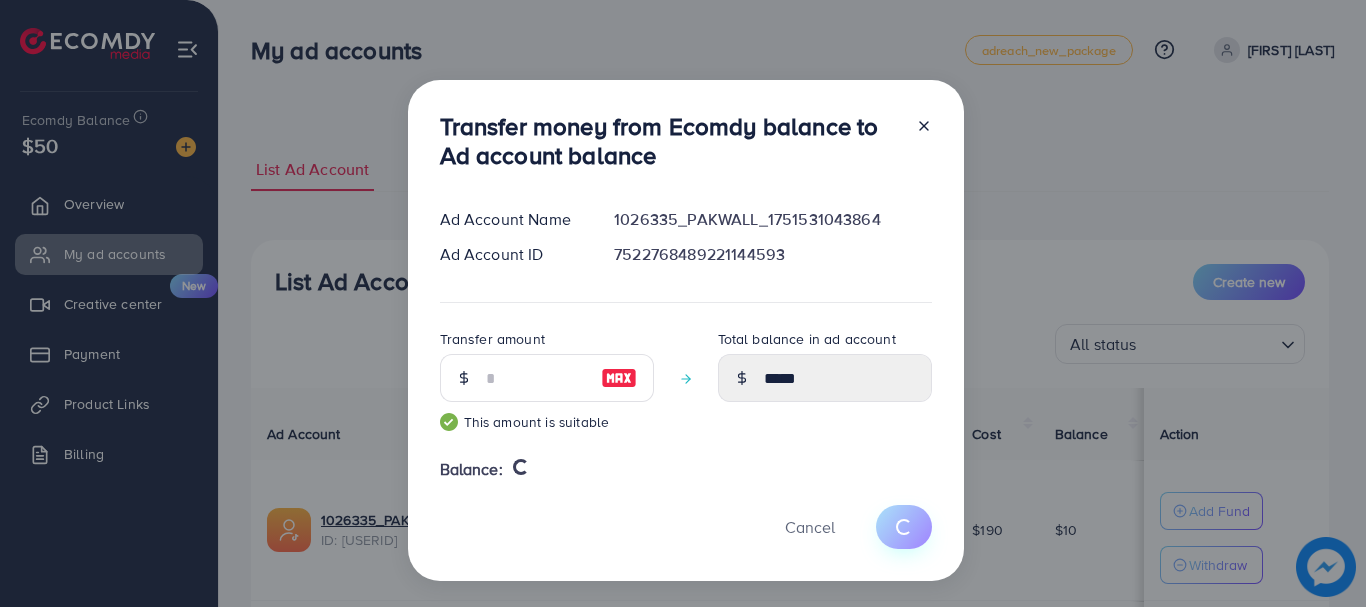 type on "**" 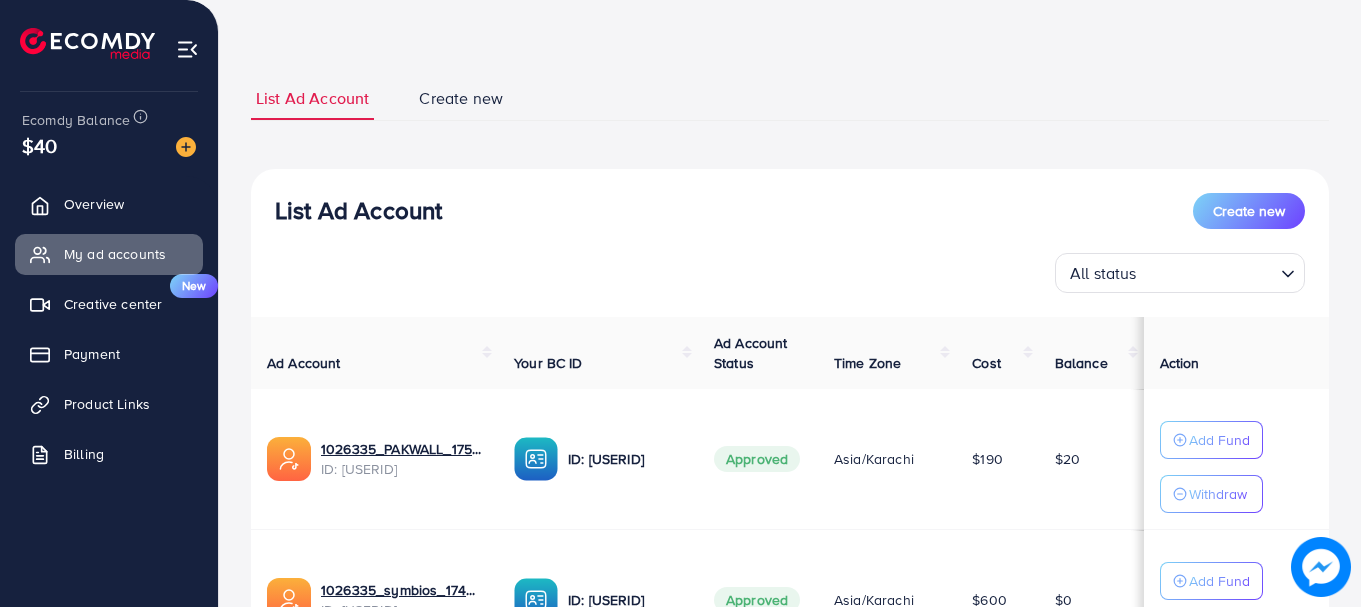 scroll, scrollTop: 100, scrollLeft: 0, axis: vertical 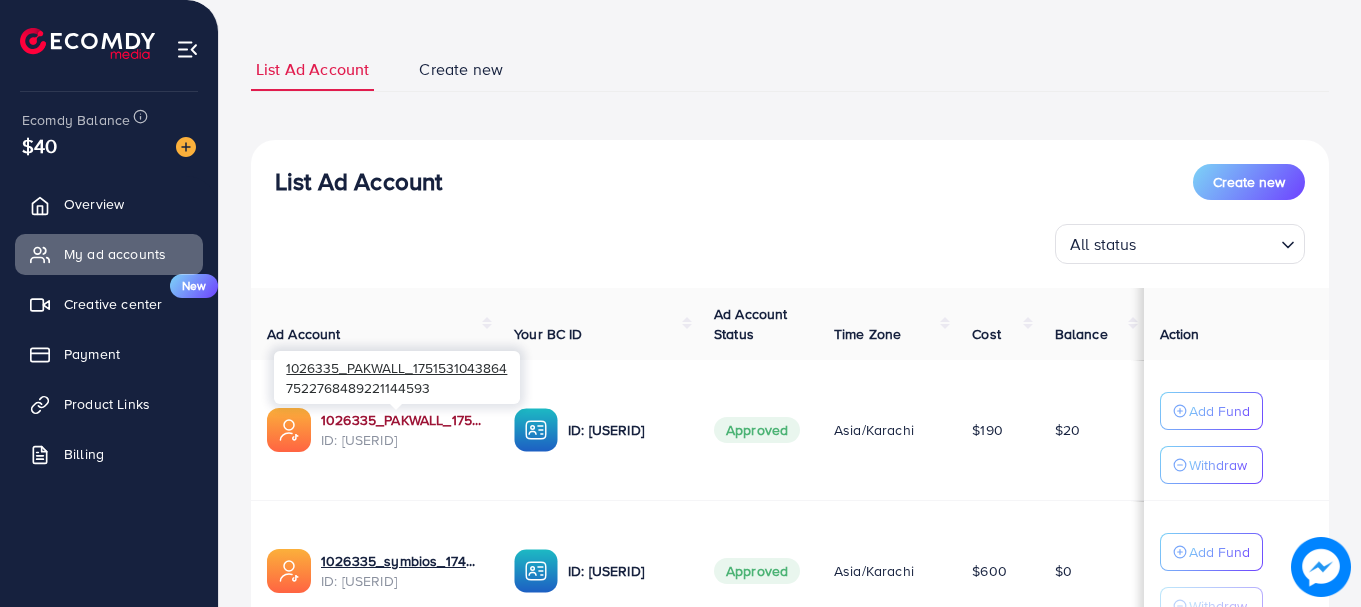 click on "1026335_PAKWALL_1751531043864" at bounding box center (401, 420) 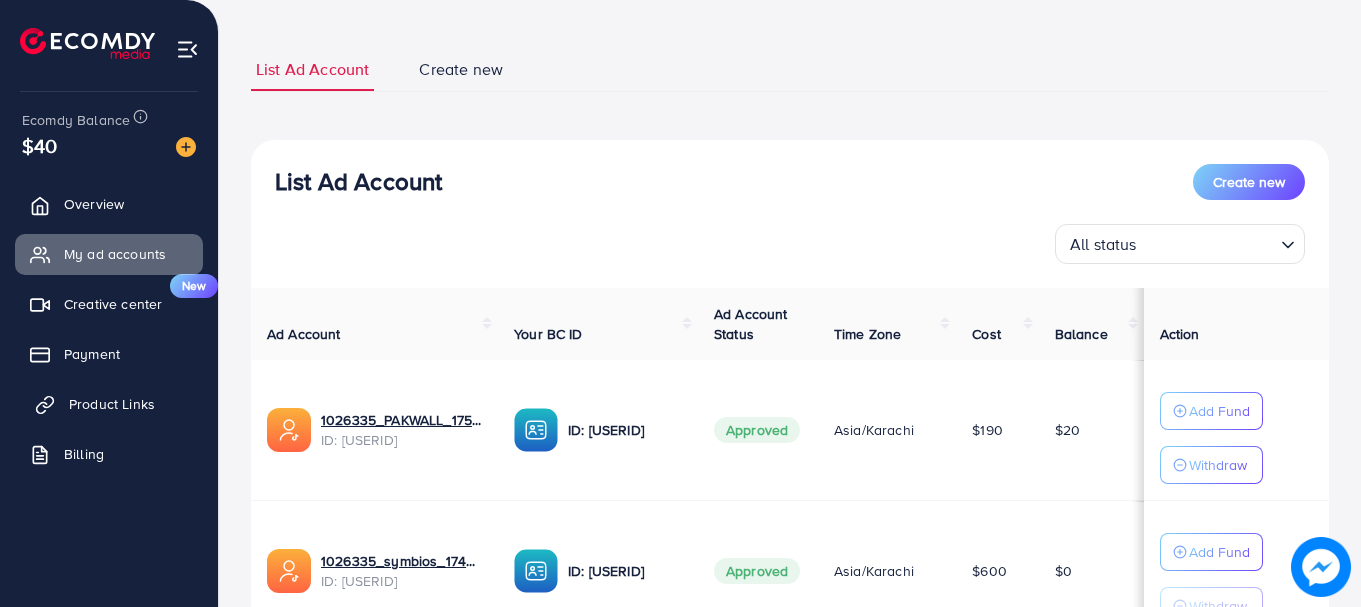 click on "Product Links" at bounding box center (112, 404) 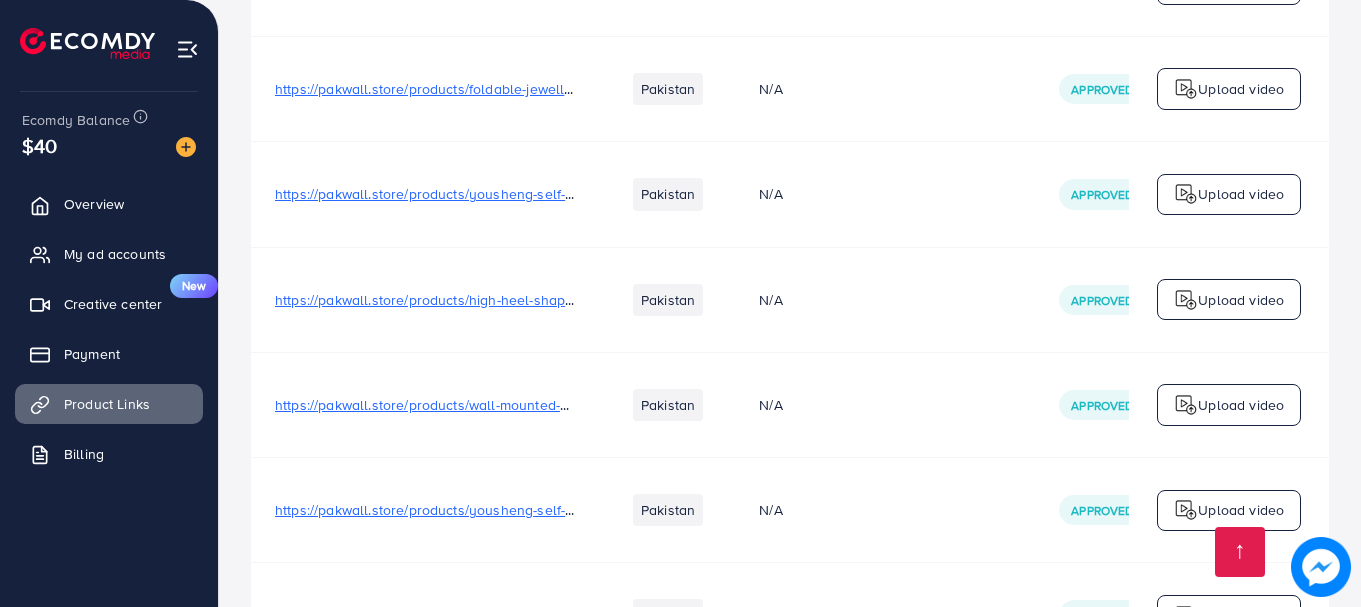 scroll, scrollTop: 7600, scrollLeft: 0, axis: vertical 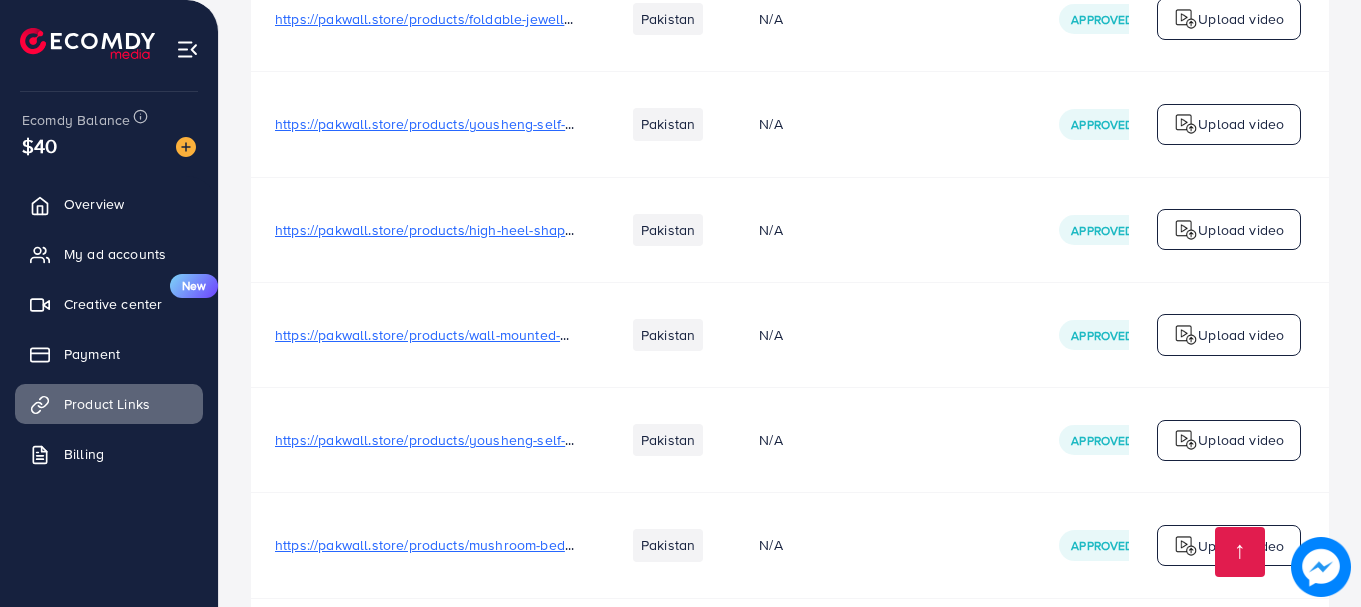 click on "https://pakwall.store/products/wall-mounted-deer-shaped-soap-box-with-flip-drain-and-tray-elevate-your-bathroom-with-this-charming-and-practical-addition-keep-your-soap-dry-and-your-countertop-tidy?_pos=4&_sid=5155a865c&_ss=r" at bounding box center (1024, 335) 